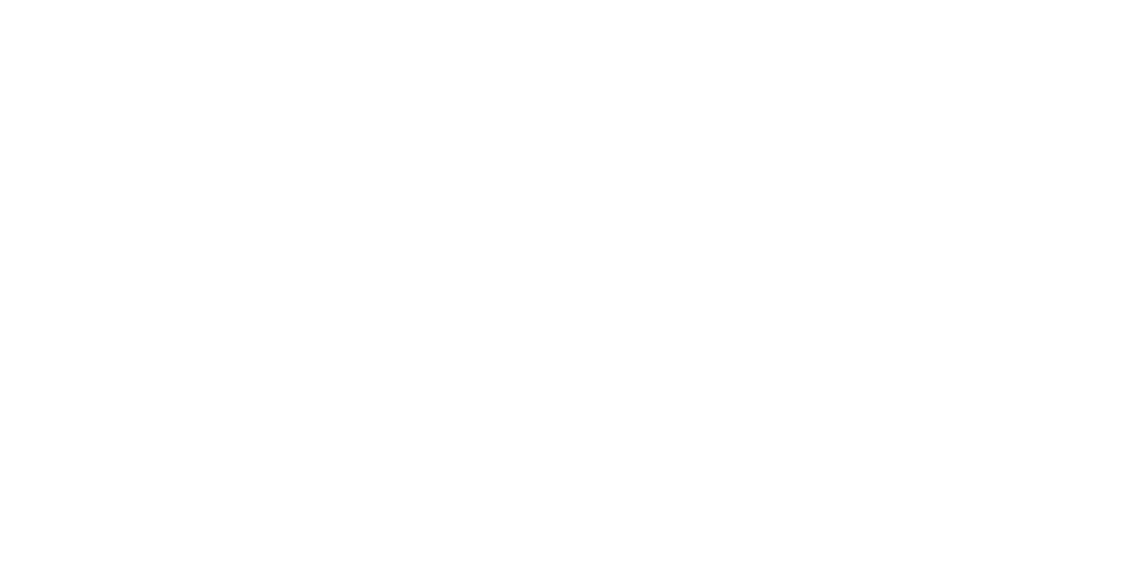 scroll, scrollTop: 0, scrollLeft: 0, axis: both 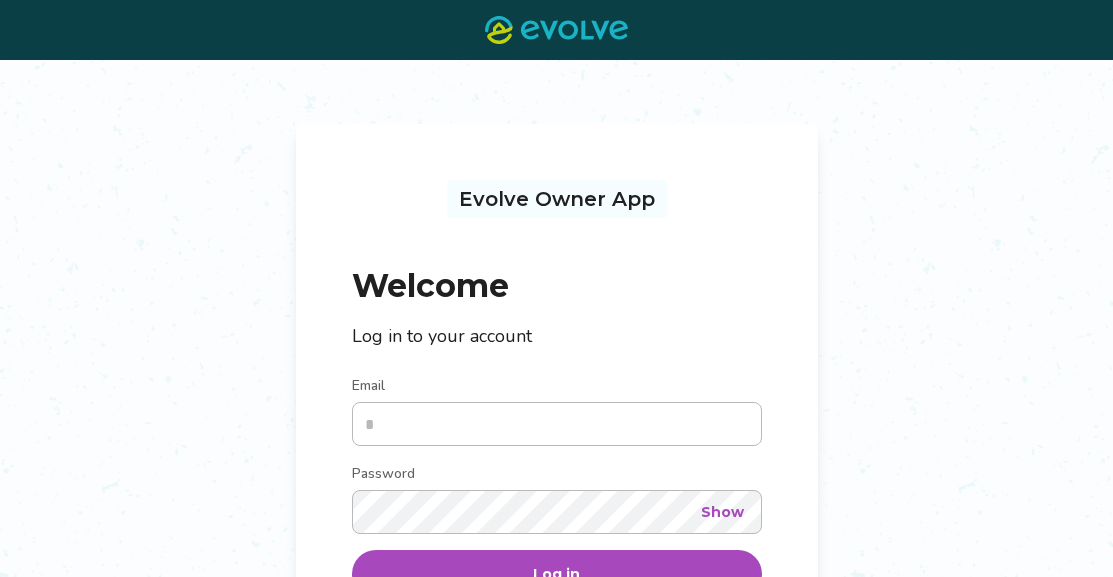 click on "Email" at bounding box center (557, 424) 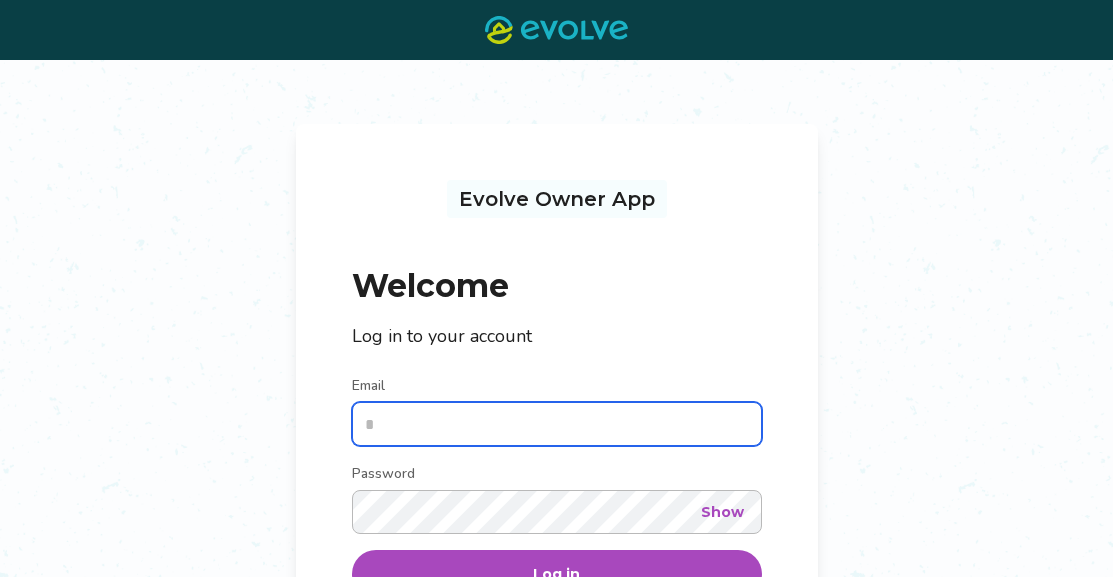 type on "**********" 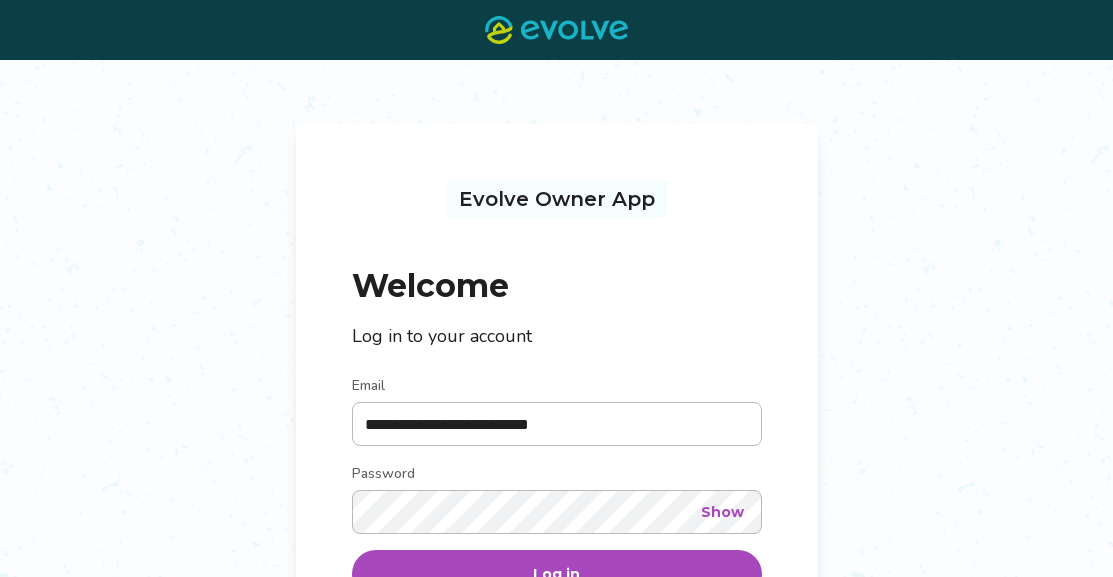 click on "Log in" at bounding box center (556, 574) 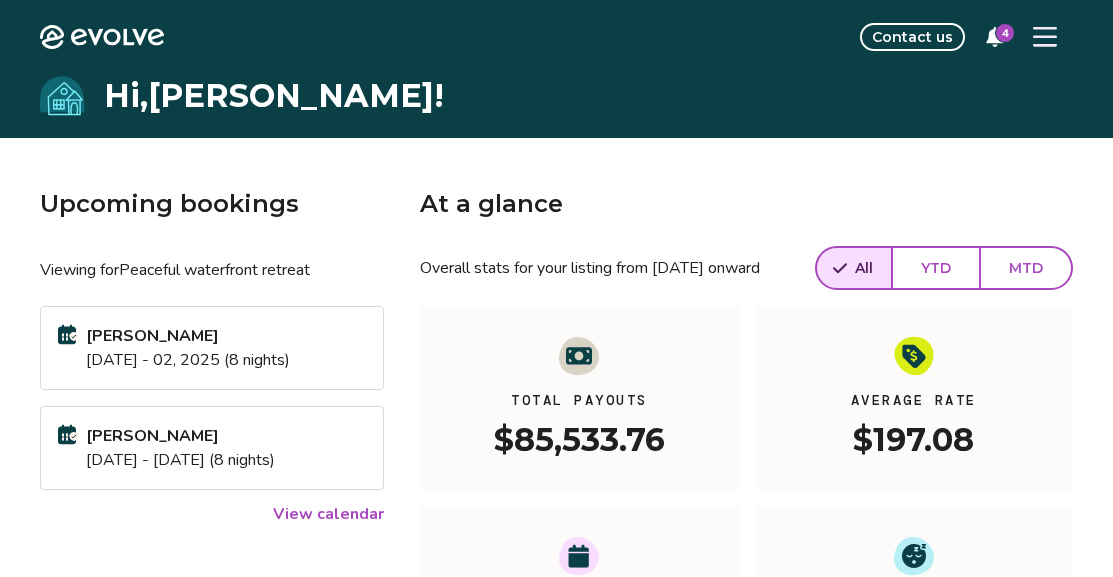 click 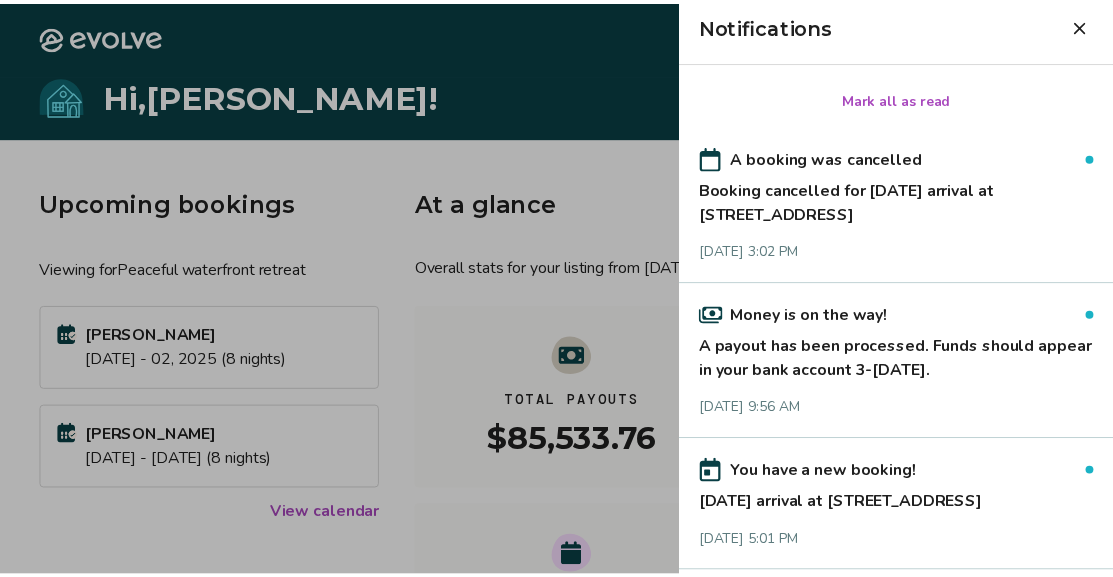 scroll, scrollTop: 0, scrollLeft: 0, axis: both 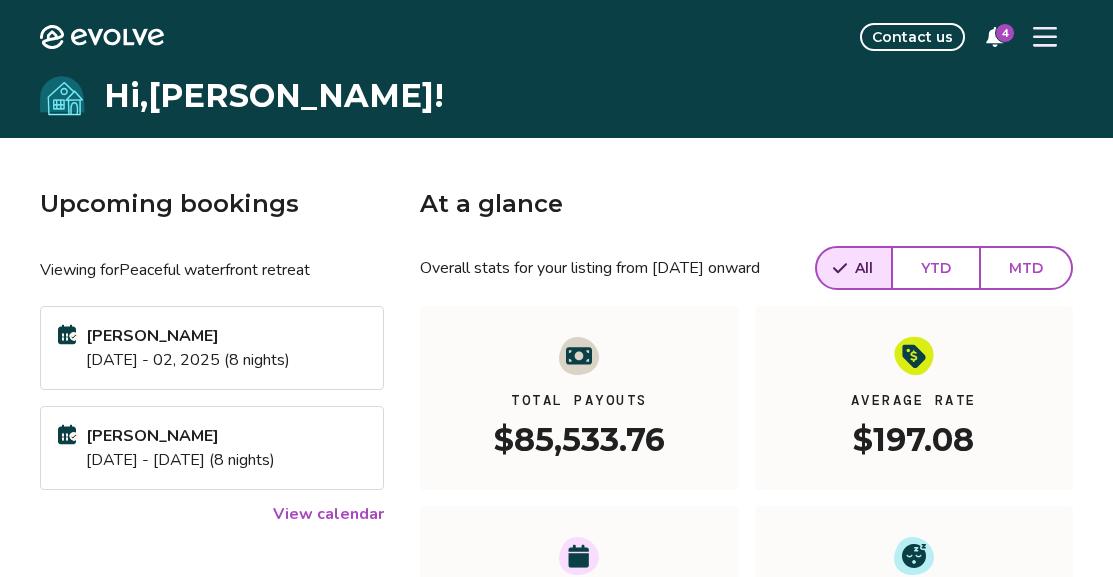 click on "View calendar" at bounding box center (328, 514) 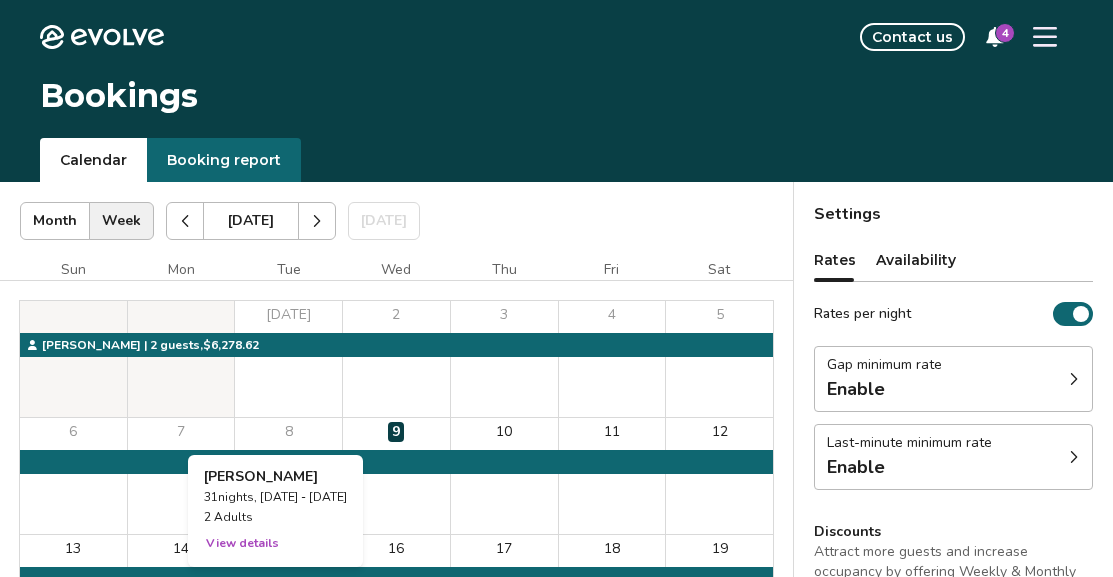 click on "View details" at bounding box center [242, 543] 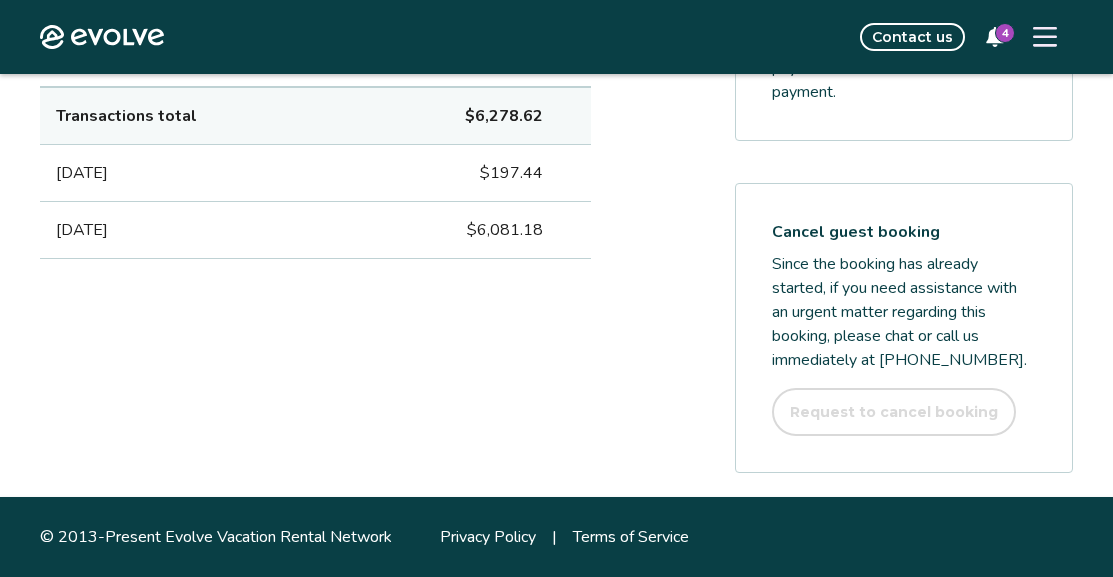 scroll, scrollTop: 1213, scrollLeft: 0, axis: vertical 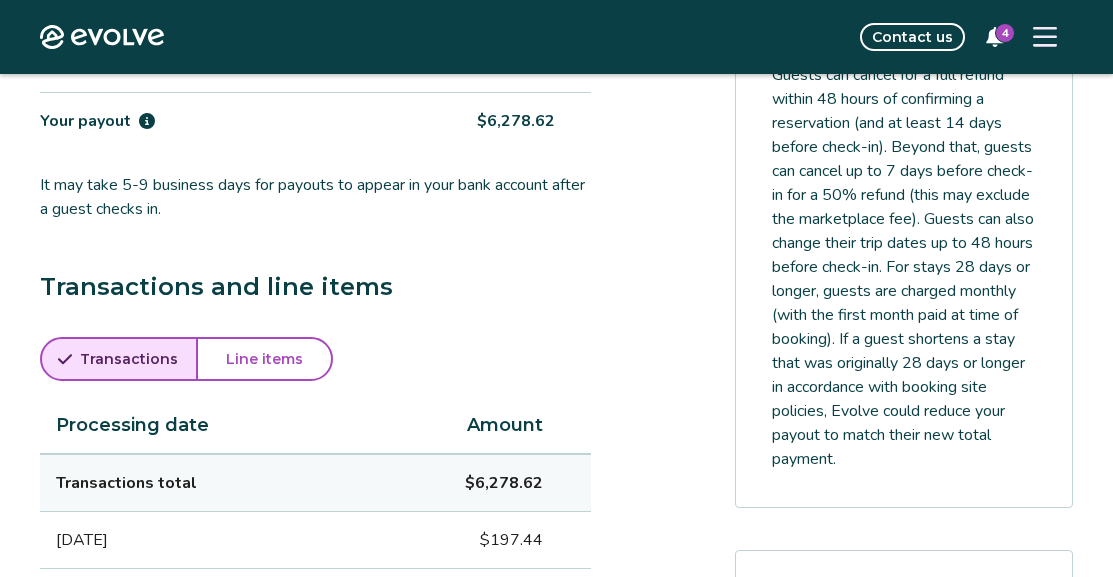 drag, startPoint x: 1083, startPoint y: 365, endPoint x: 779, endPoint y: 348, distance: 304.47495 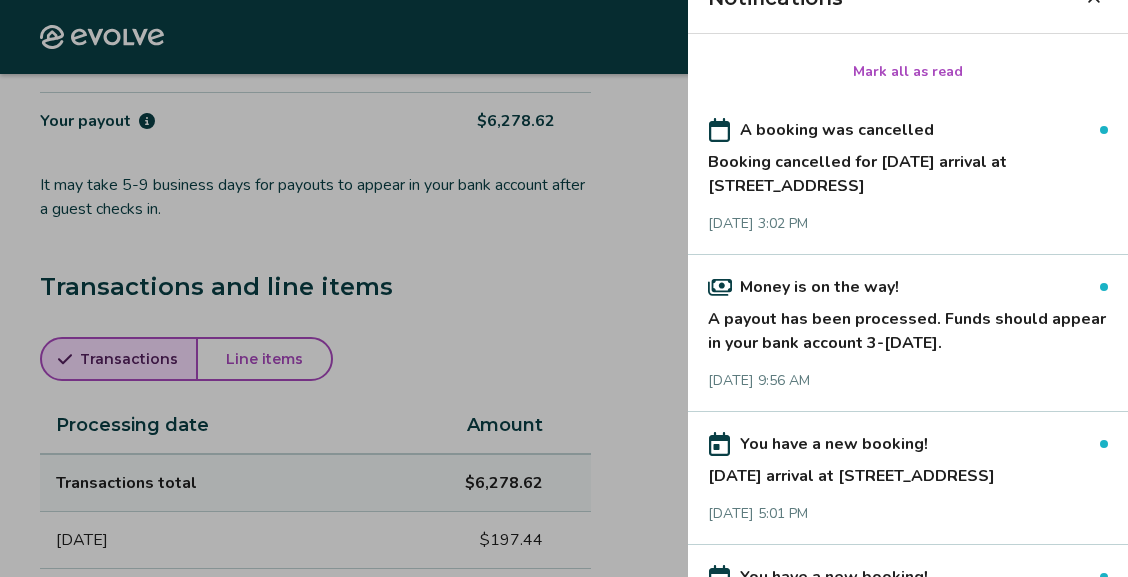 scroll, scrollTop: 0, scrollLeft: 0, axis: both 